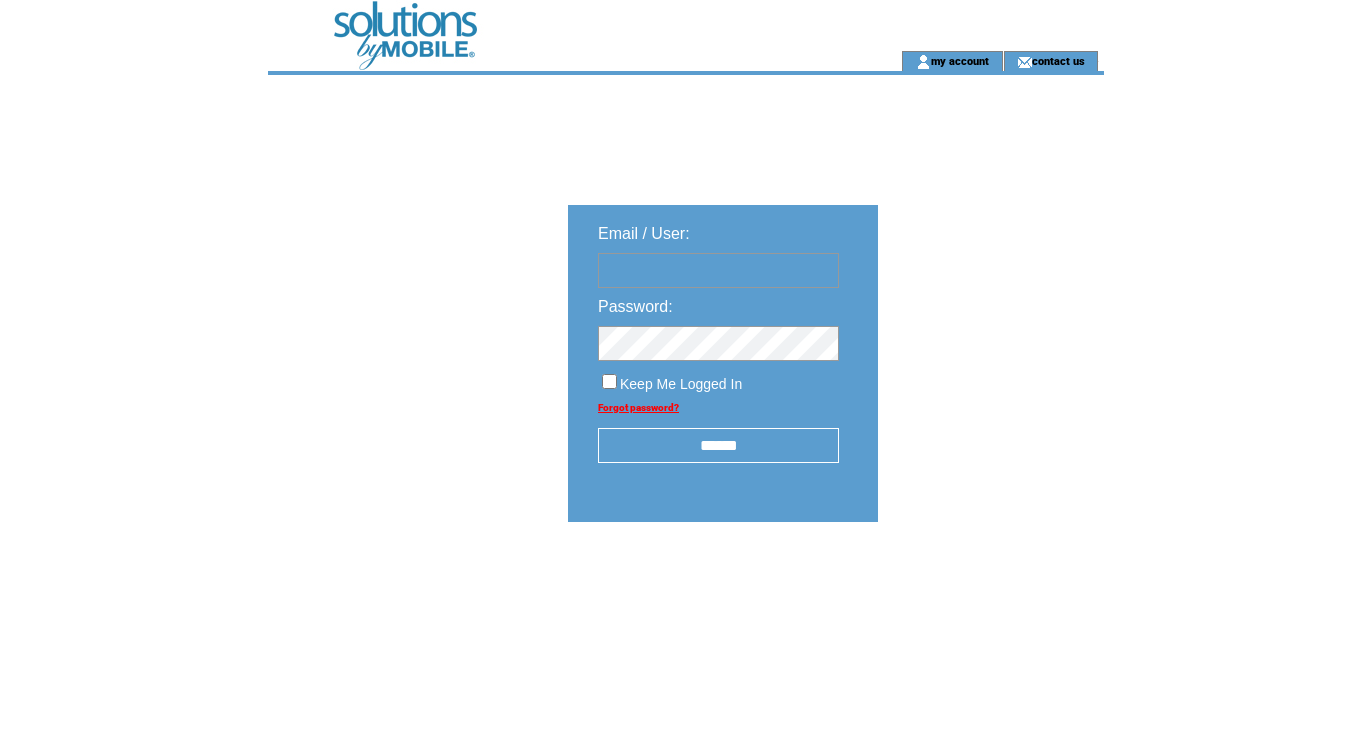 scroll, scrollTop: 0, scrollLeft: 0, axis: both 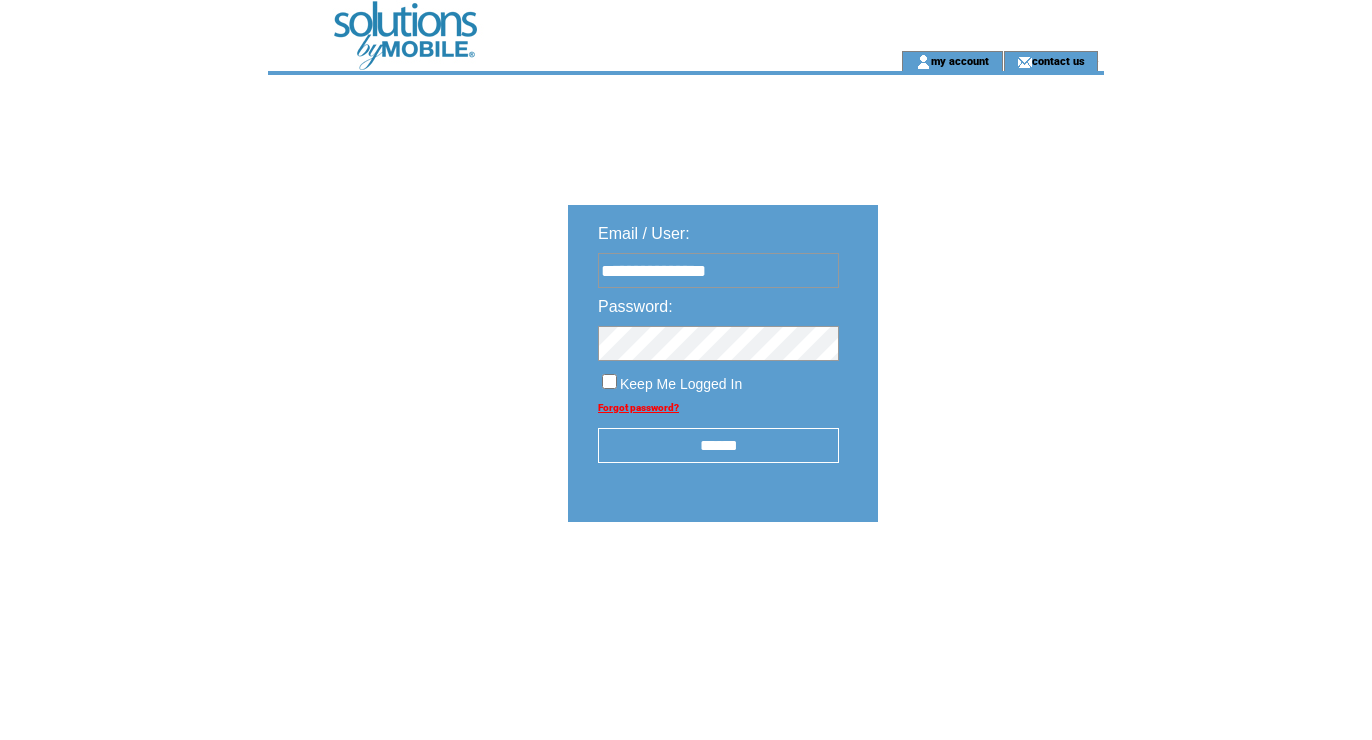 click on "******" at bounding box center [718, 445] 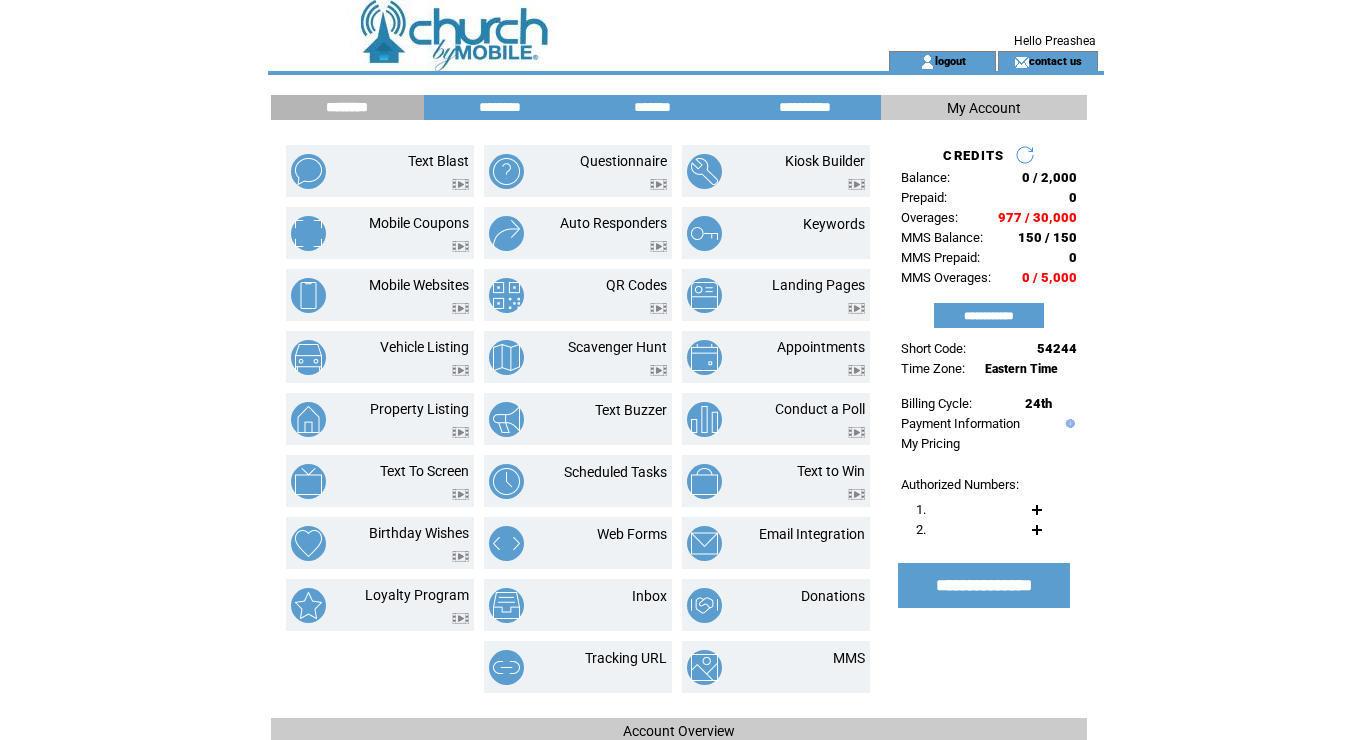 scroll, scrollTop: 0, scrollLeft: 0, axis: both 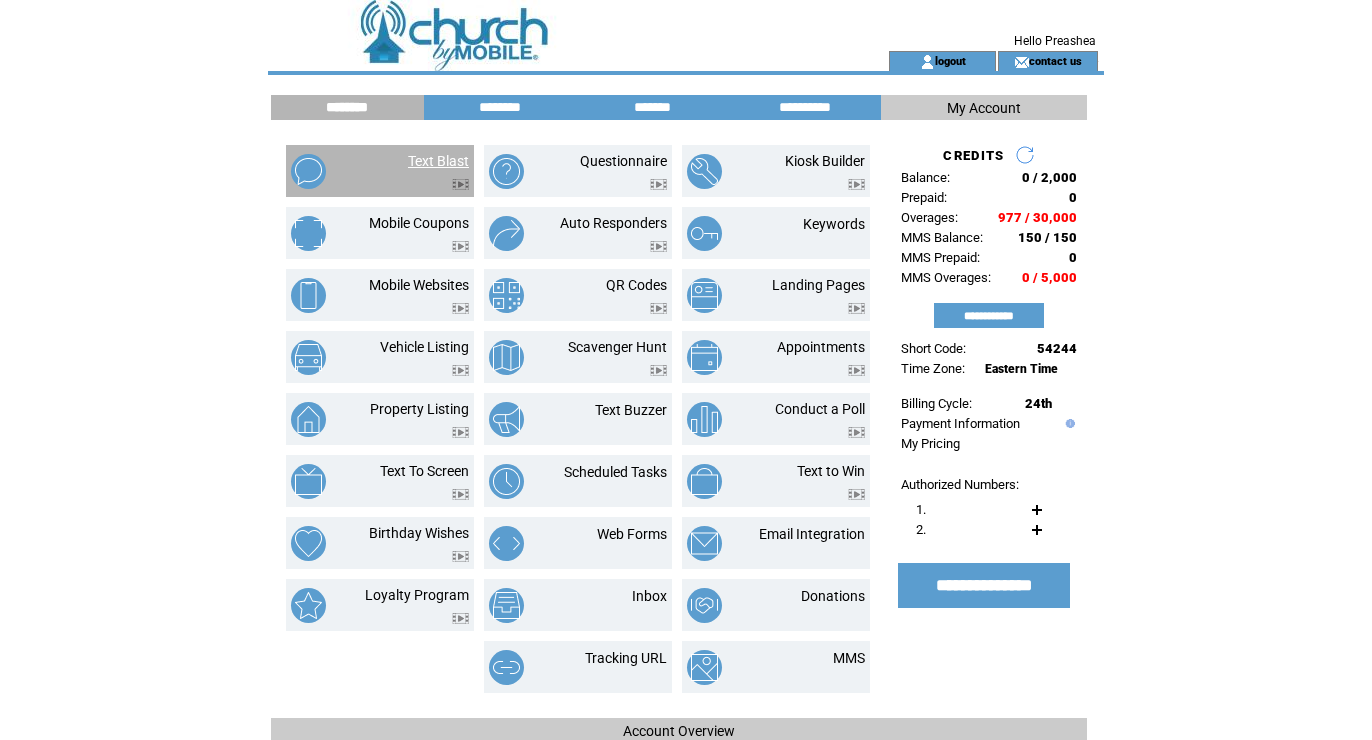click on "Text Blast" at bounding box center [438, 161] 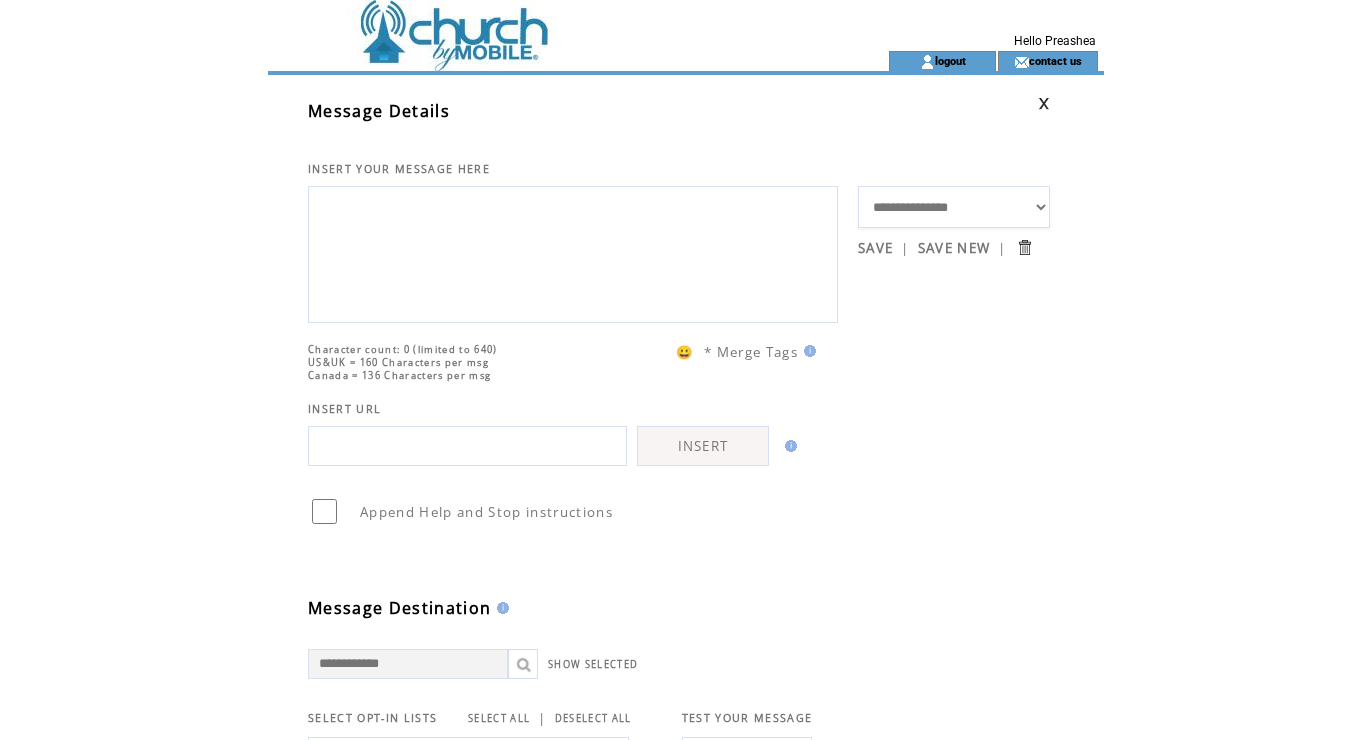 scroll, scrollTop: 0, scrollLeft: 0, axis: both 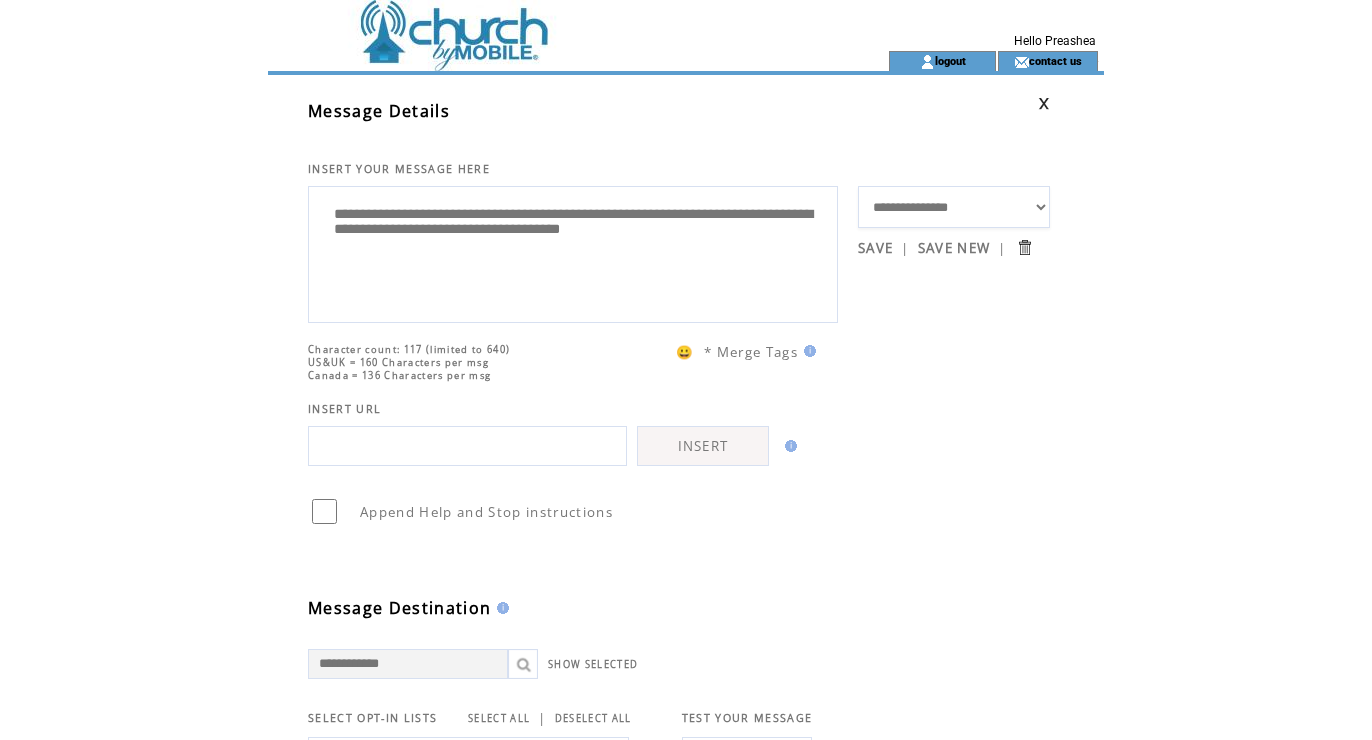 paste on "**********" 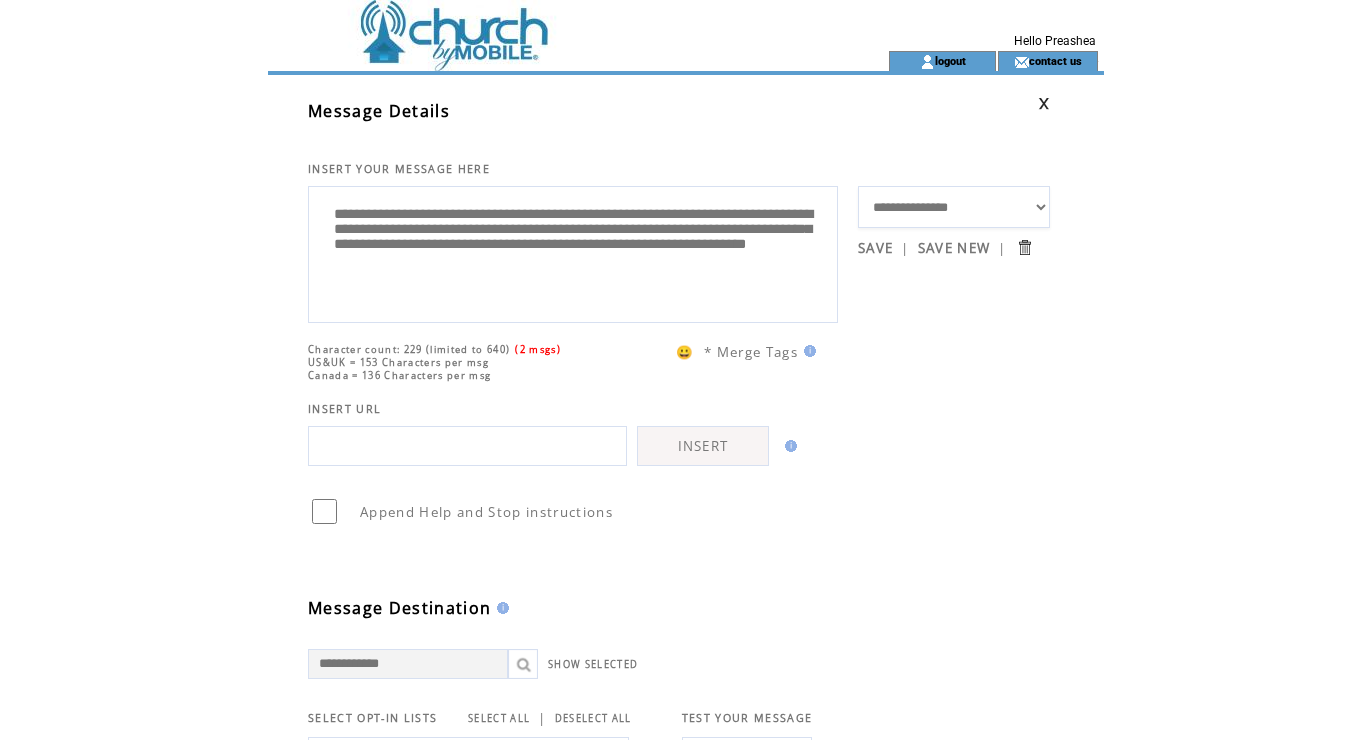 drag, startPoint x: 419, startPoint y: 259, endPoint x: 525, endPoint y: 305, distance: 115.55086 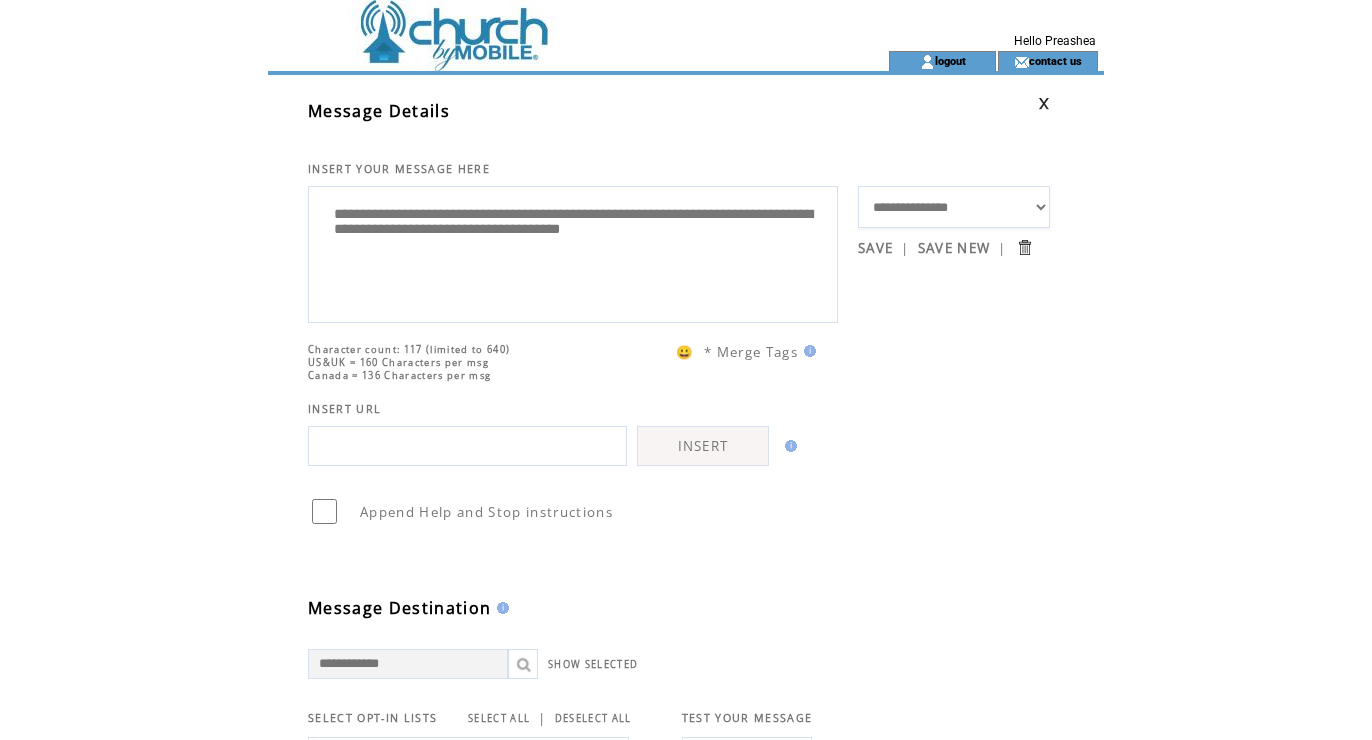 paste on "**********" 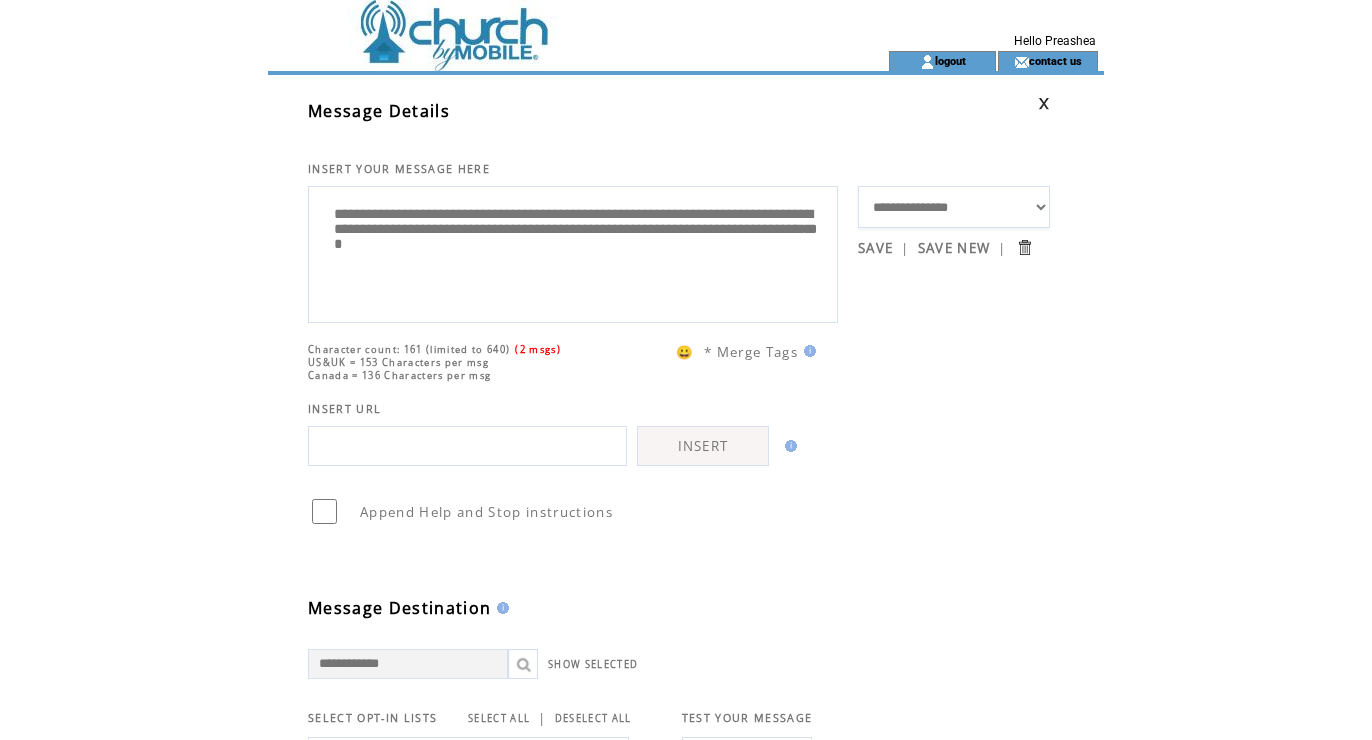 drag, startPoint x: 416, startPoint y: 257, endPoint x: 796, endPoint y: 252, distance: 380.0329 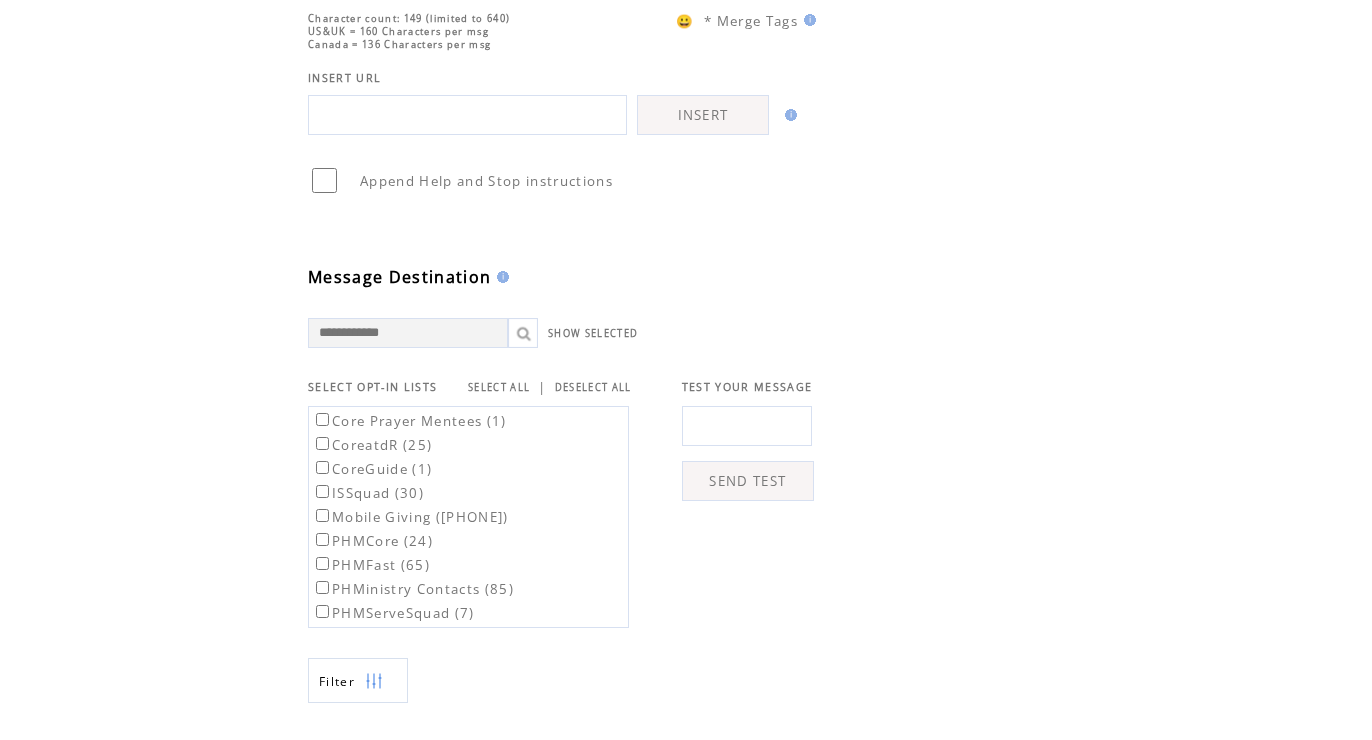scroll, scrollTop: 503, scrollLeft: 0, axis: vertical 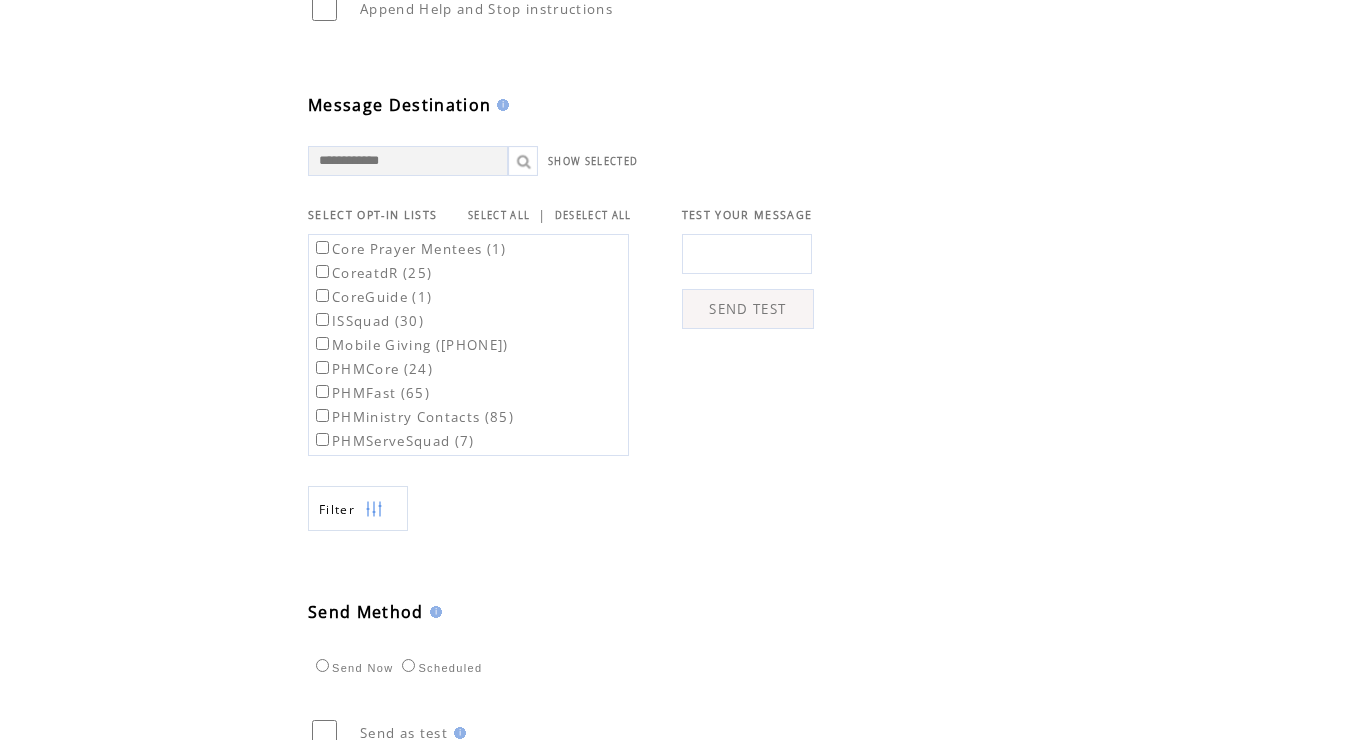 type on "**********" 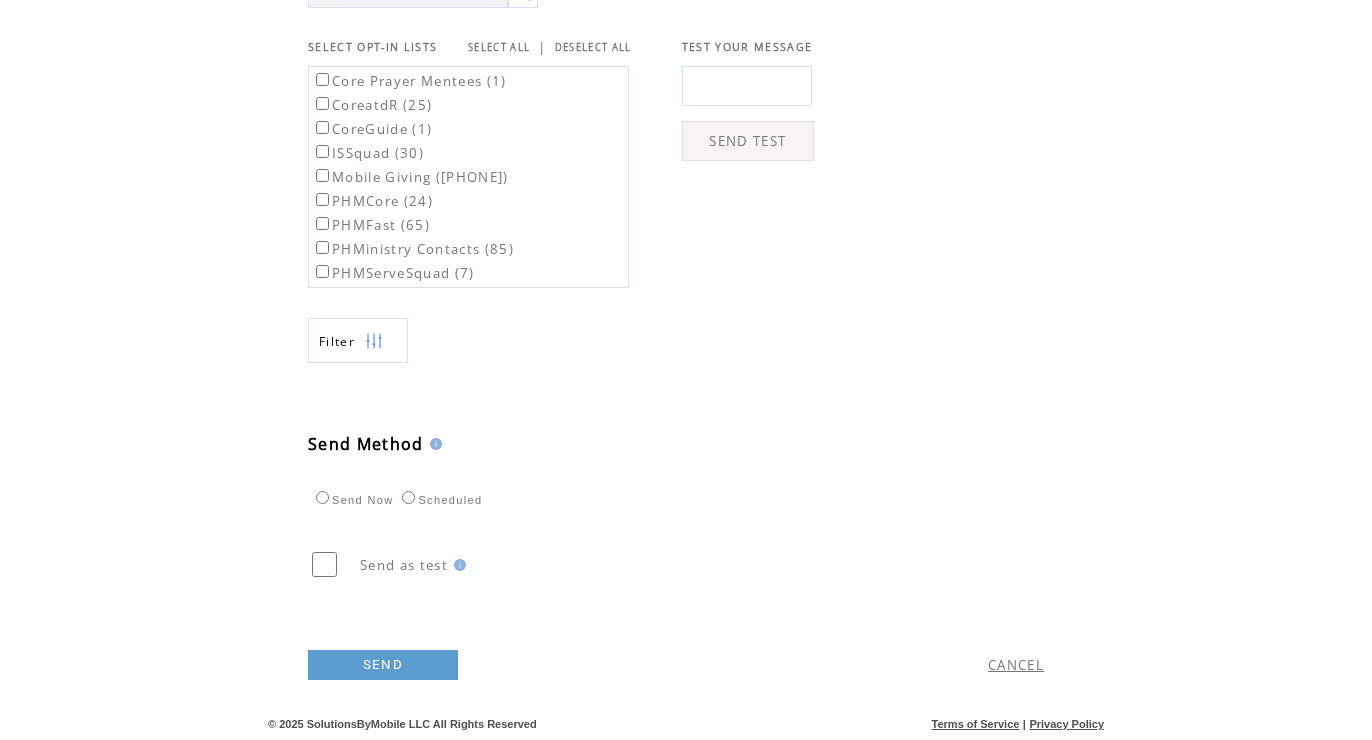 scroll, scrollTop: 701, scrollLeft: 0, axis: vertical 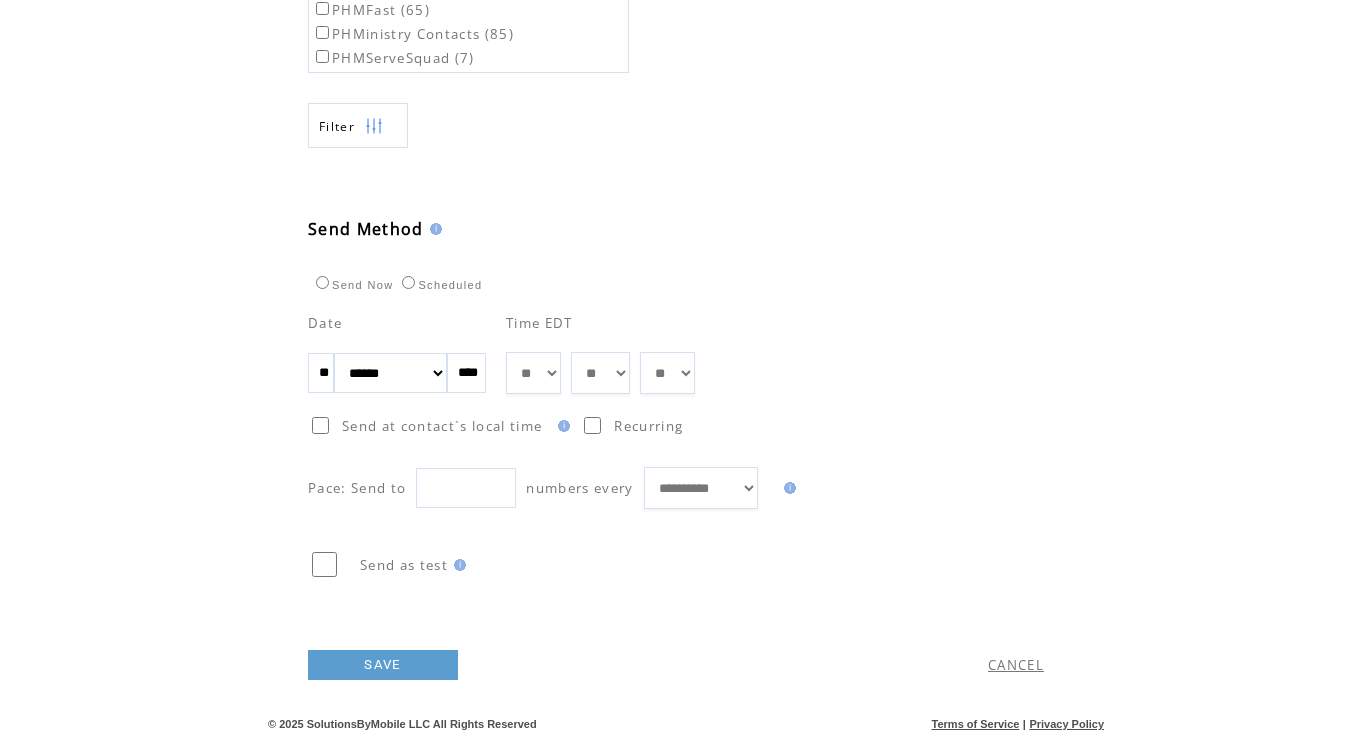 drag, startPoint x: 319, startPoint y: 376, endPoint x: 342, endPoint y: 376, distance: 23 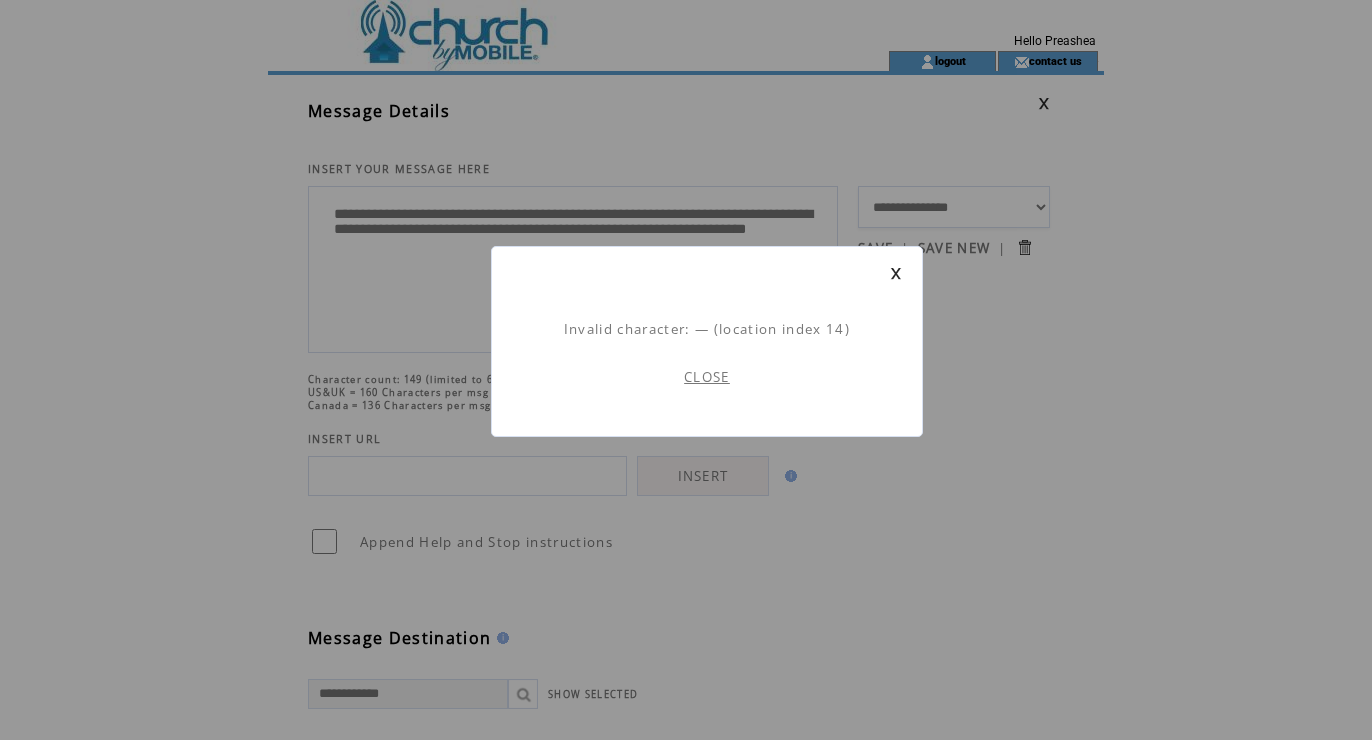 scroll, scrollTop: 1, scrollLeft: 0, axis: vertical 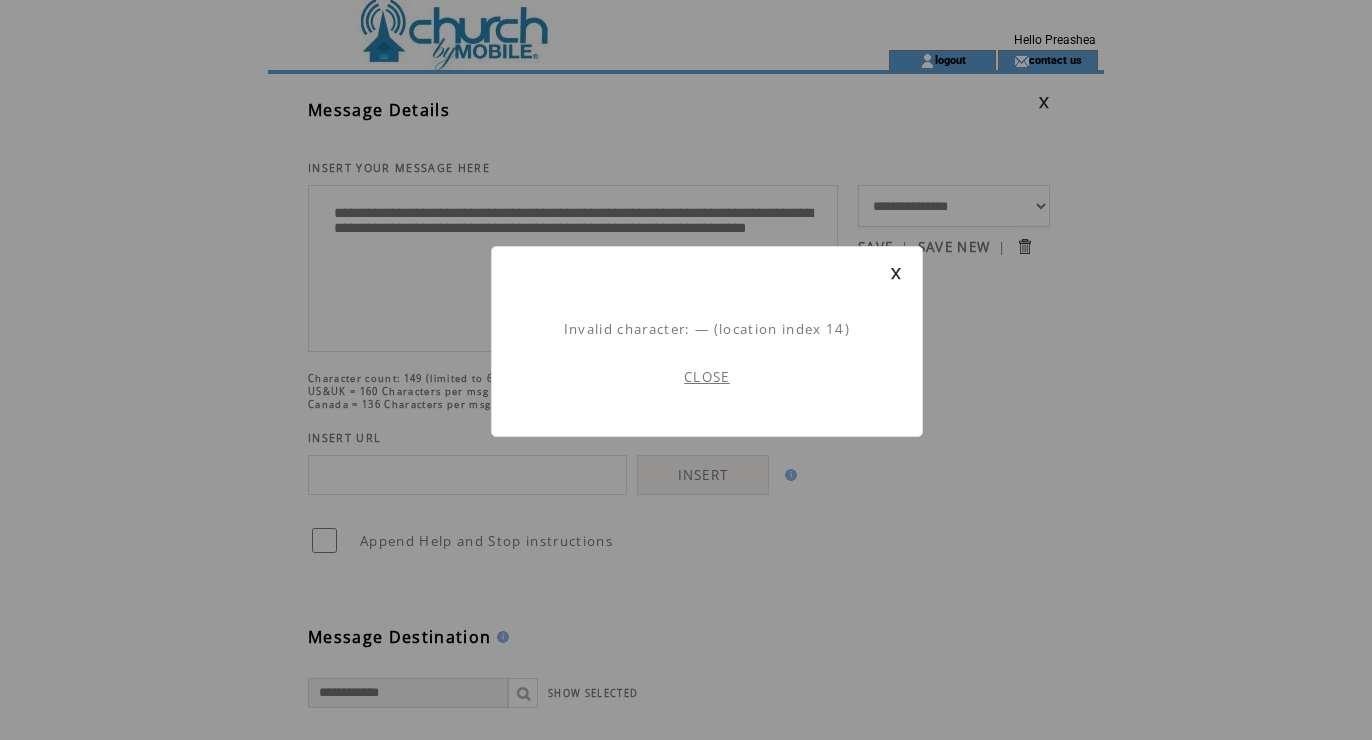 click on "CLOSE" at bounding box center (707, 377) 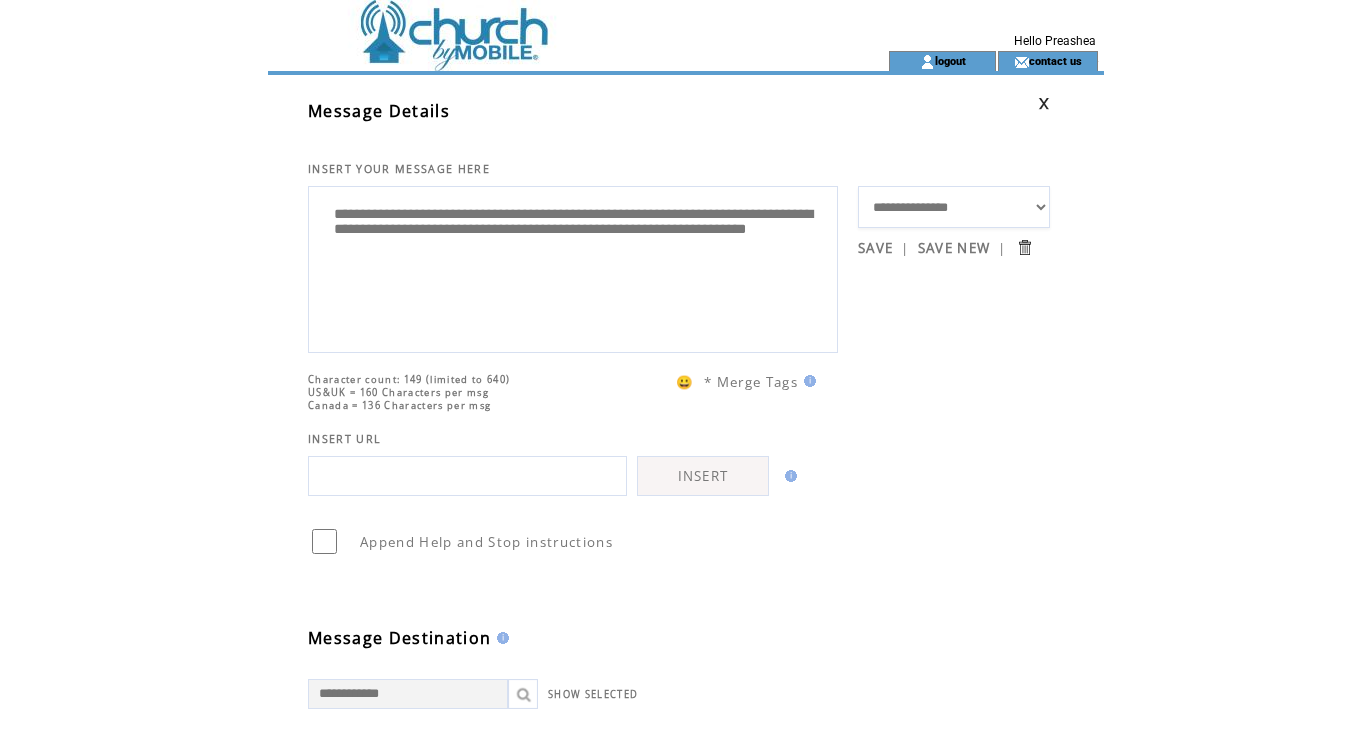 click on "**********" at bounding box center [573, 267] 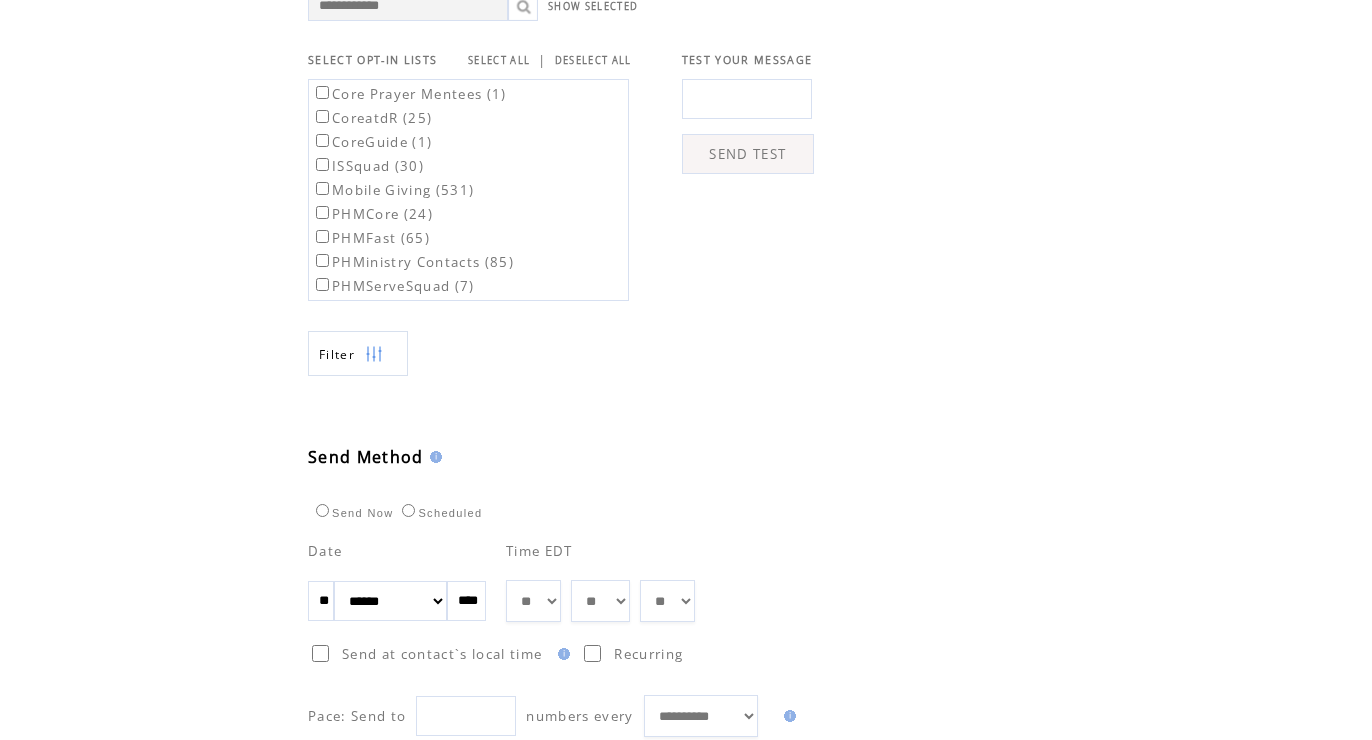 scroll, scrollTop: 599, scrollLeft: 0, axis: vertical 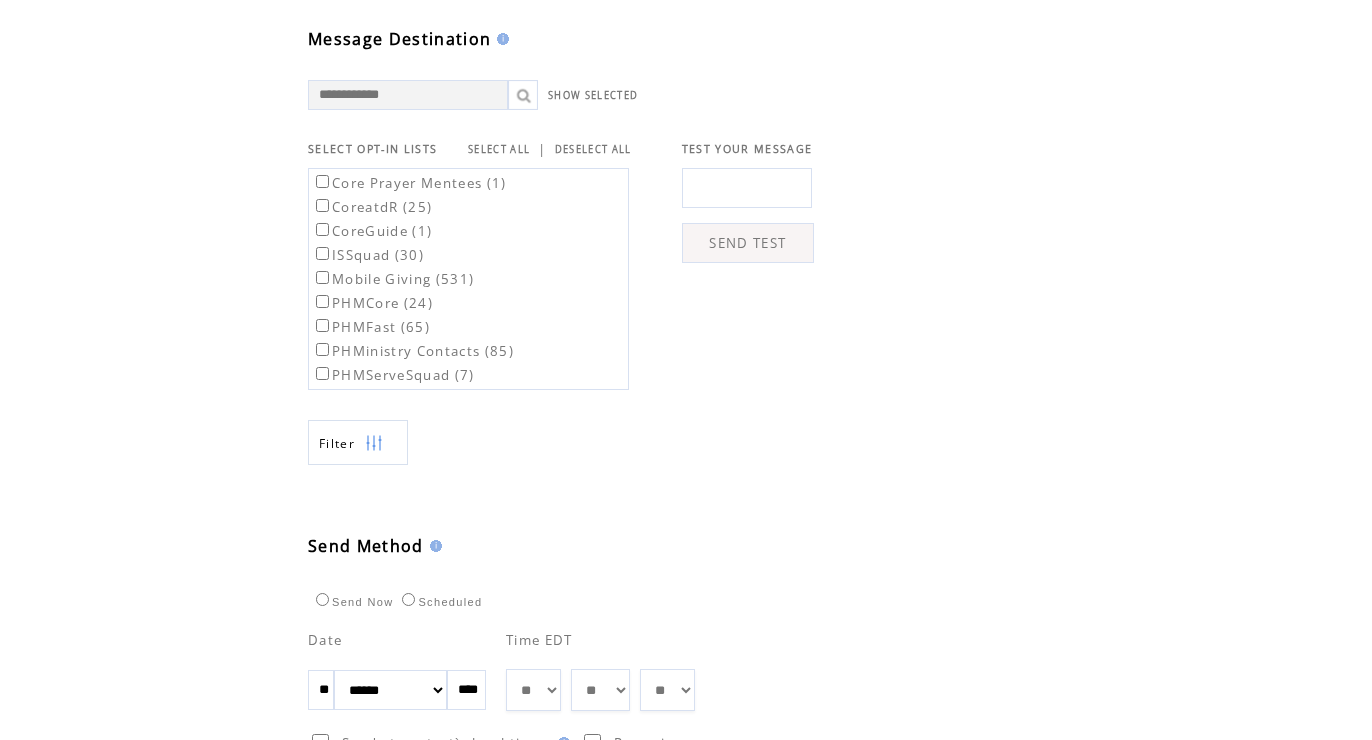 type on "**********" 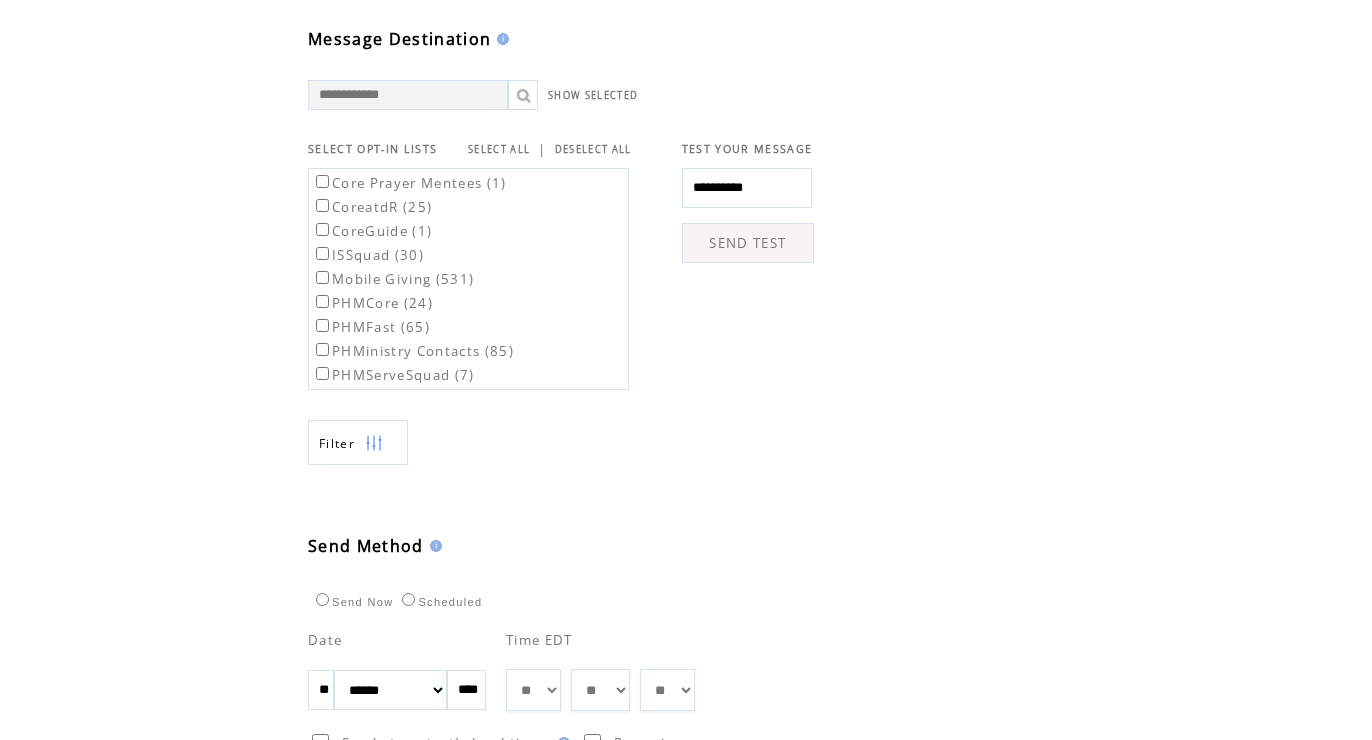 click on "SEND TEST" at bounding box center [748, 243] 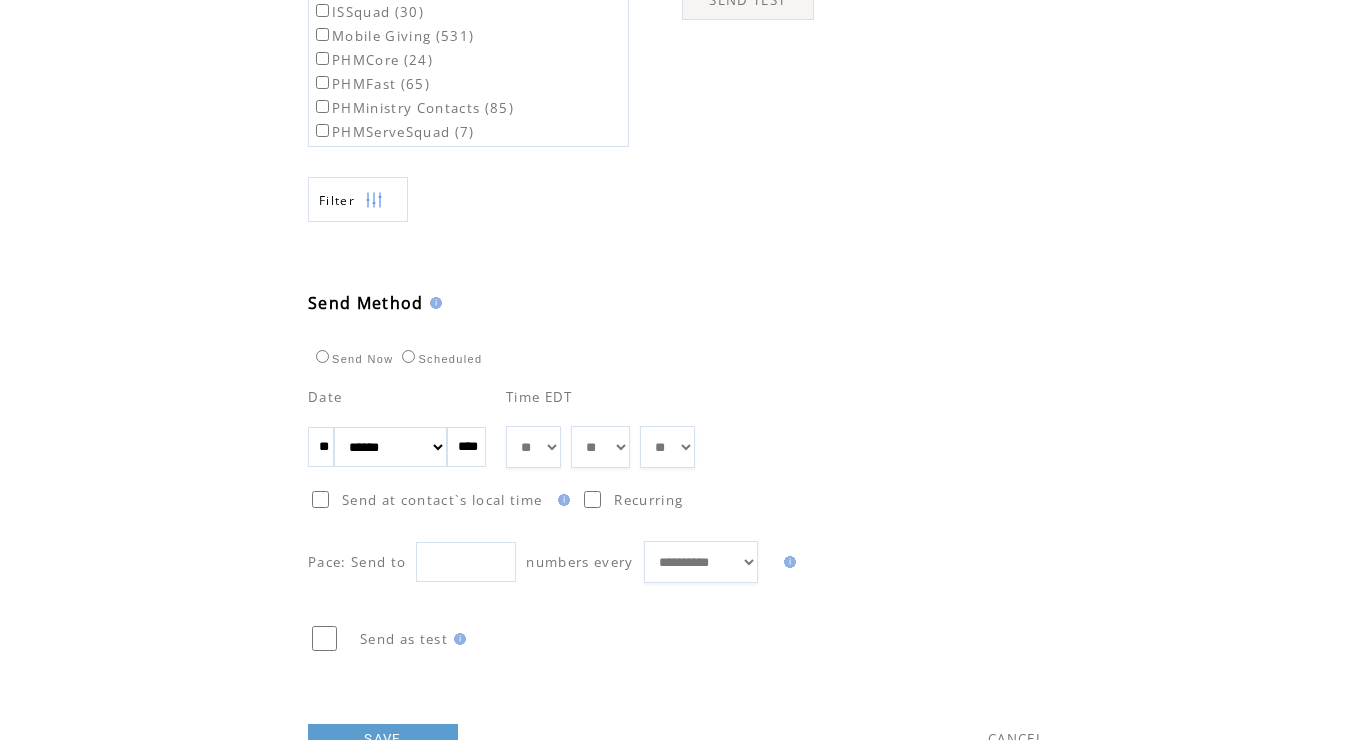 scroll, scrollTop: 916, scrollLeft: 0, axis: vertical 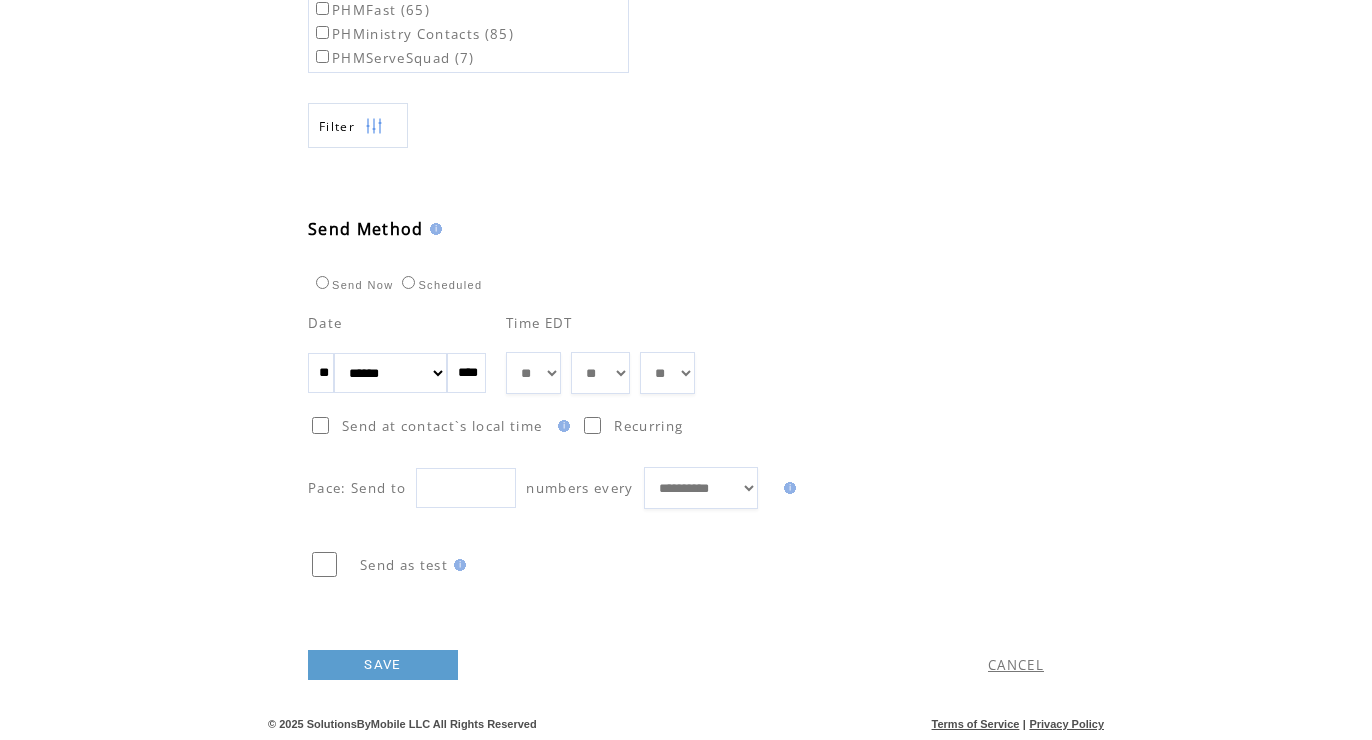 click on "SAVE" at bounding box center (383, 665) 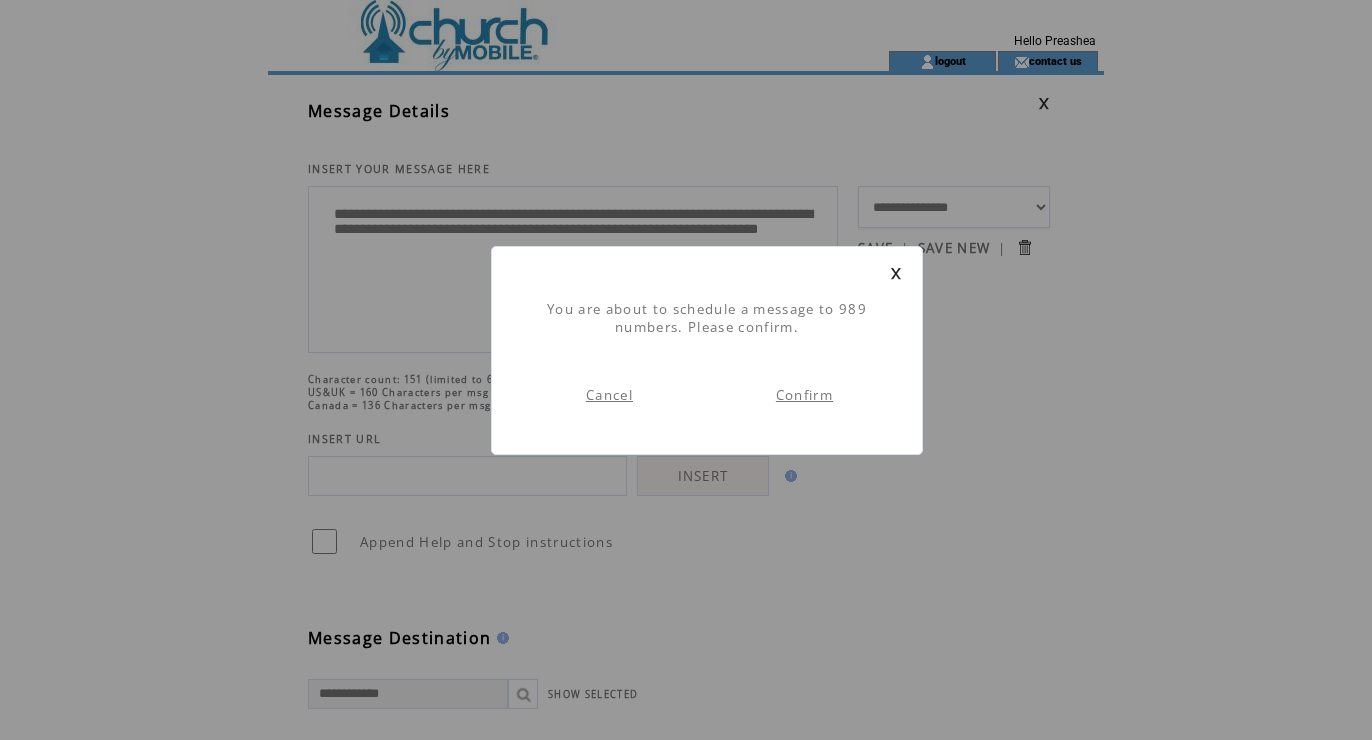 scroll, scrollTop: 1, scrollLeft: 0, axis: vertical 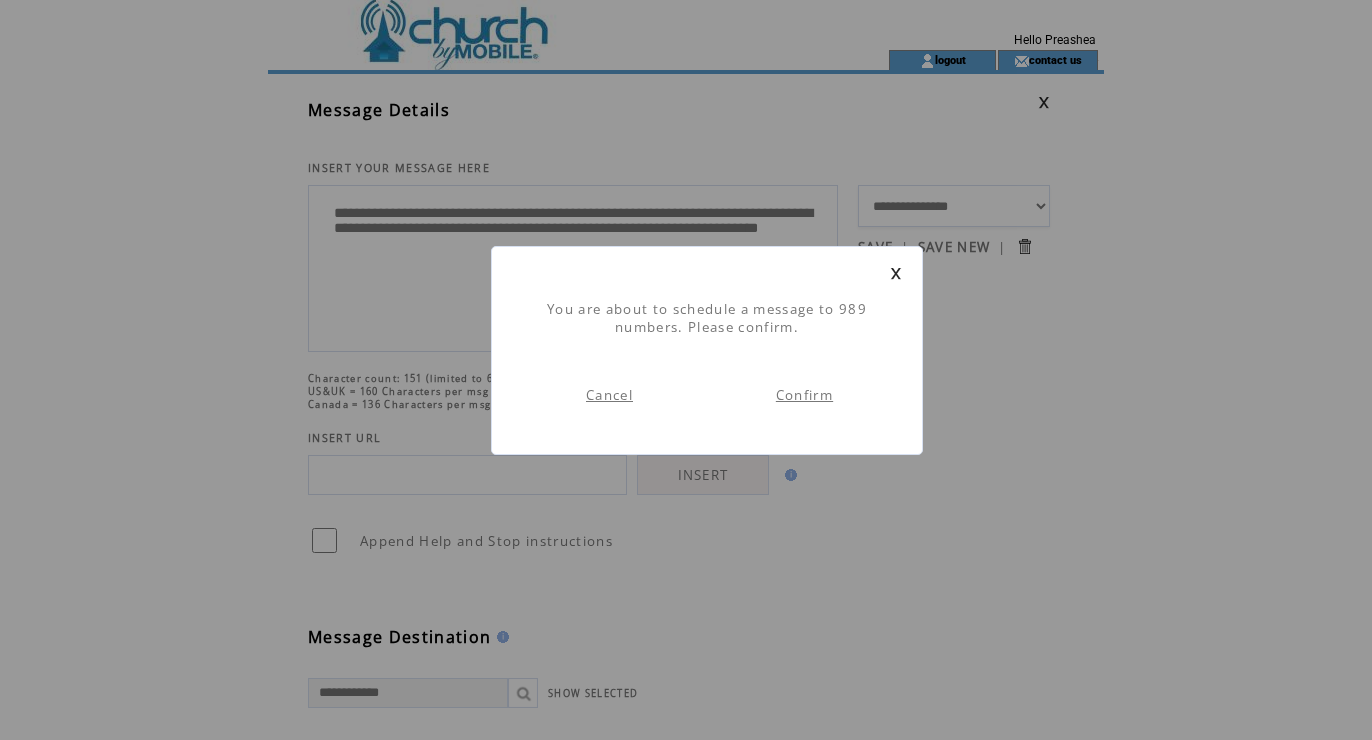 click on "Confirm" at bounding box center (804, 395) 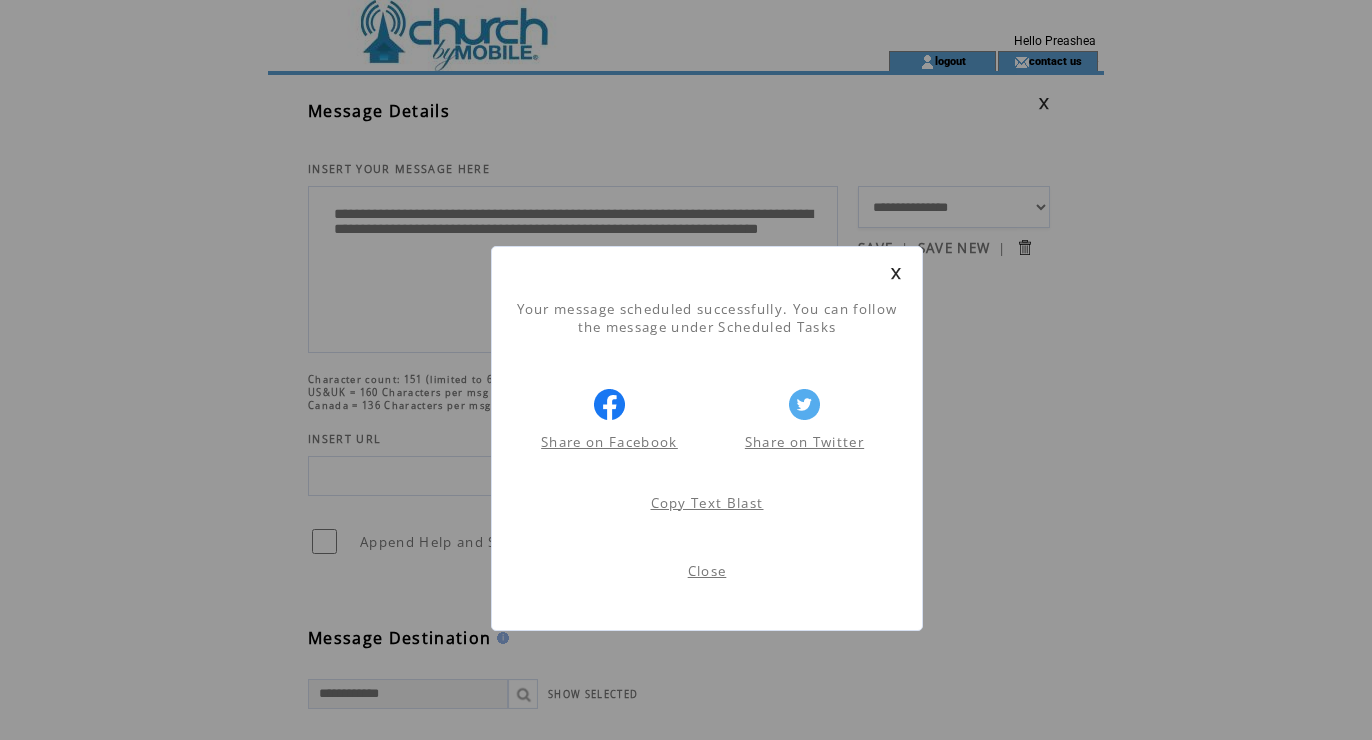 scroll, scrollTop: 1, scrollLeft: 0, axis: vertical 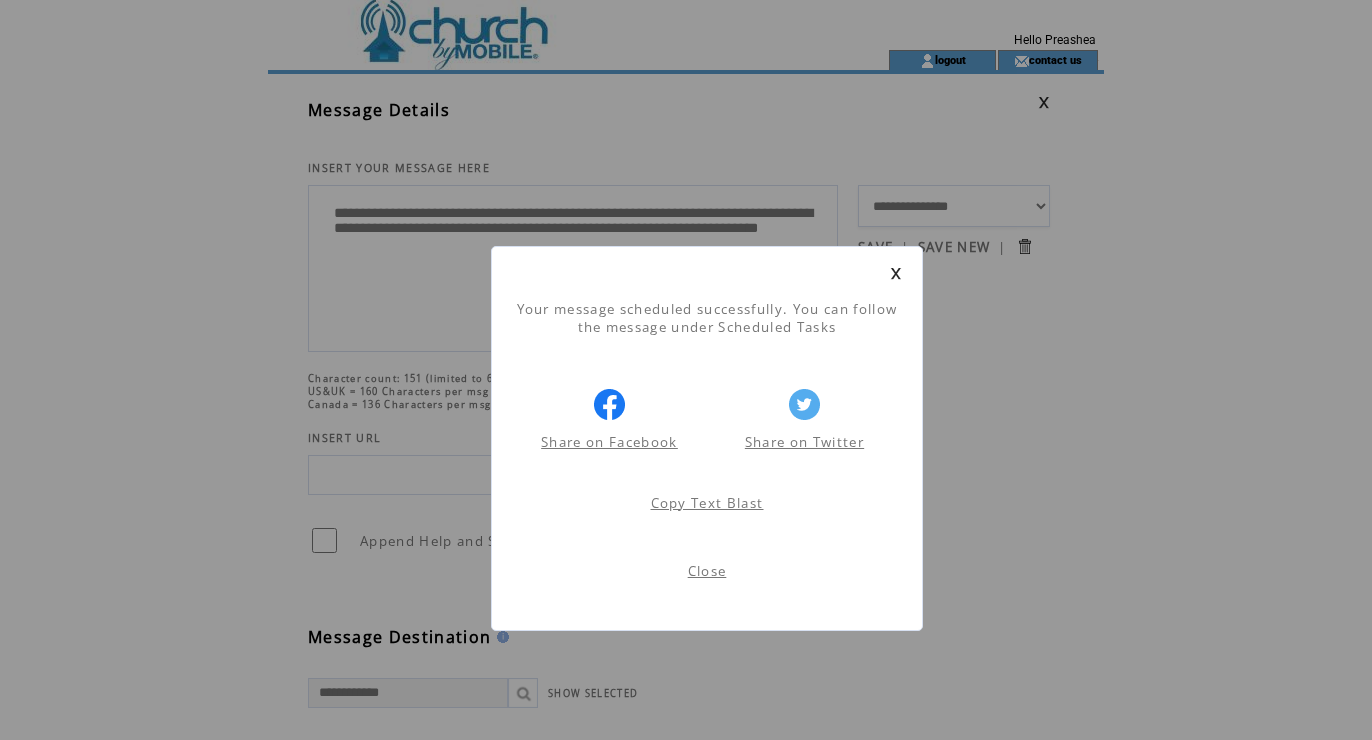 click on "Close" at bounding box center (707, 571) 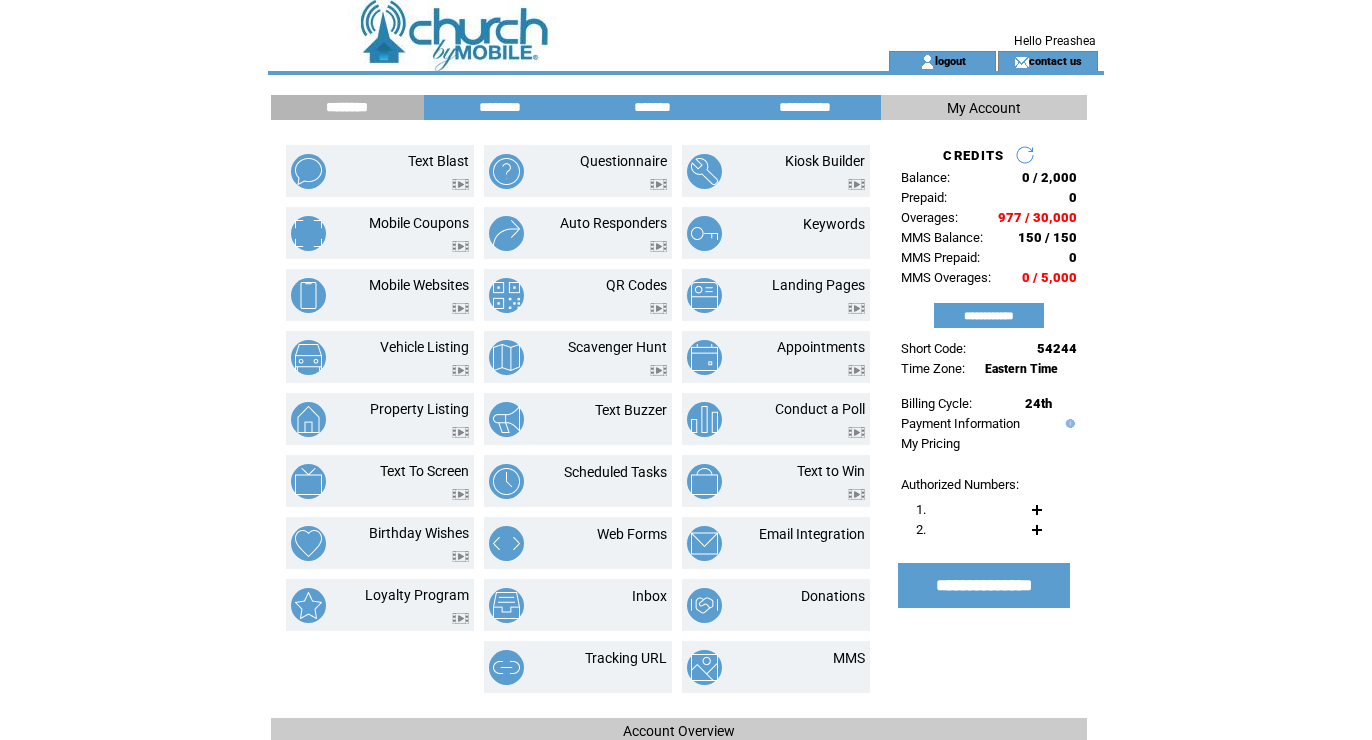 scroll, scrollTop: 0, scrollLeft: 0, axis: both 